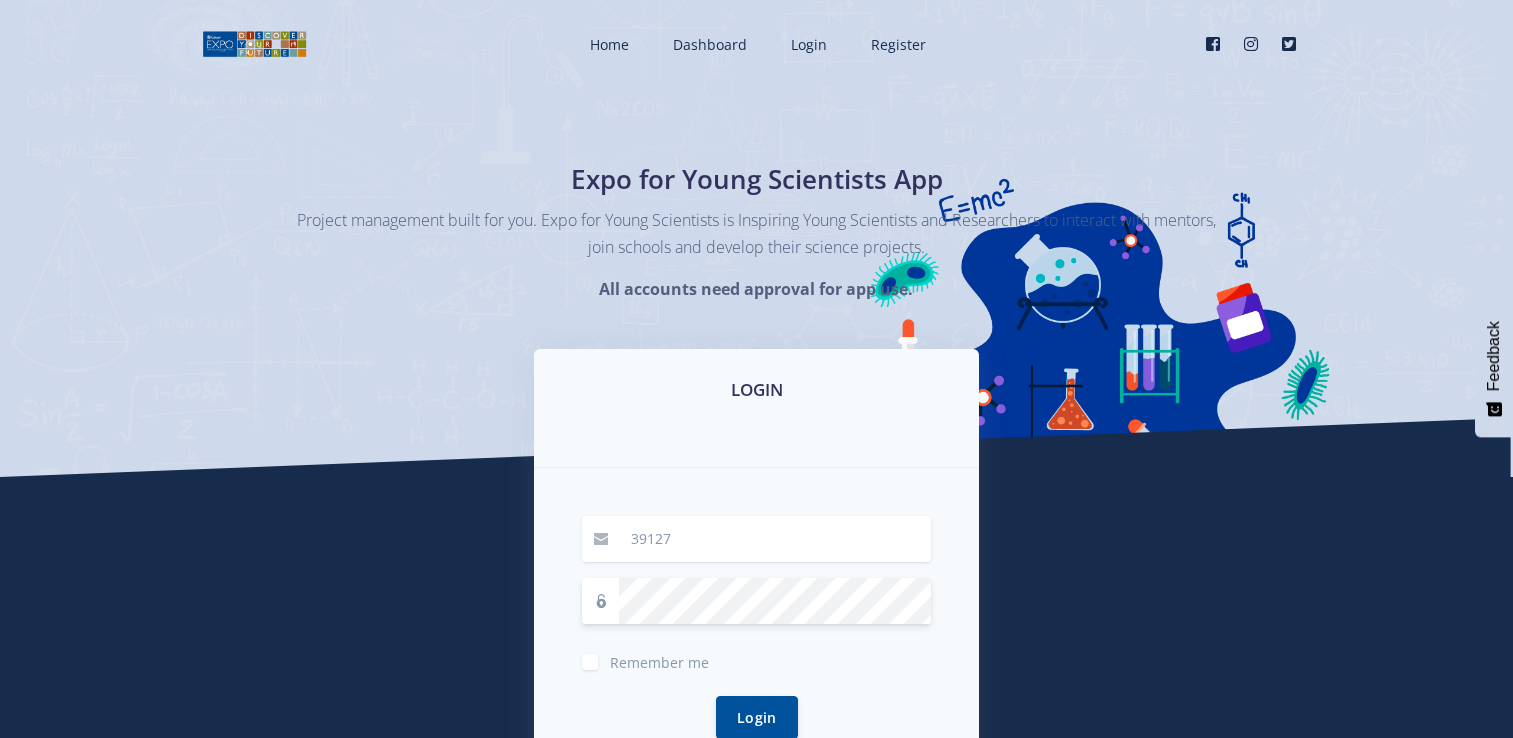 scroll, scrollTop: 0, scrollLeft: 0, axis: both 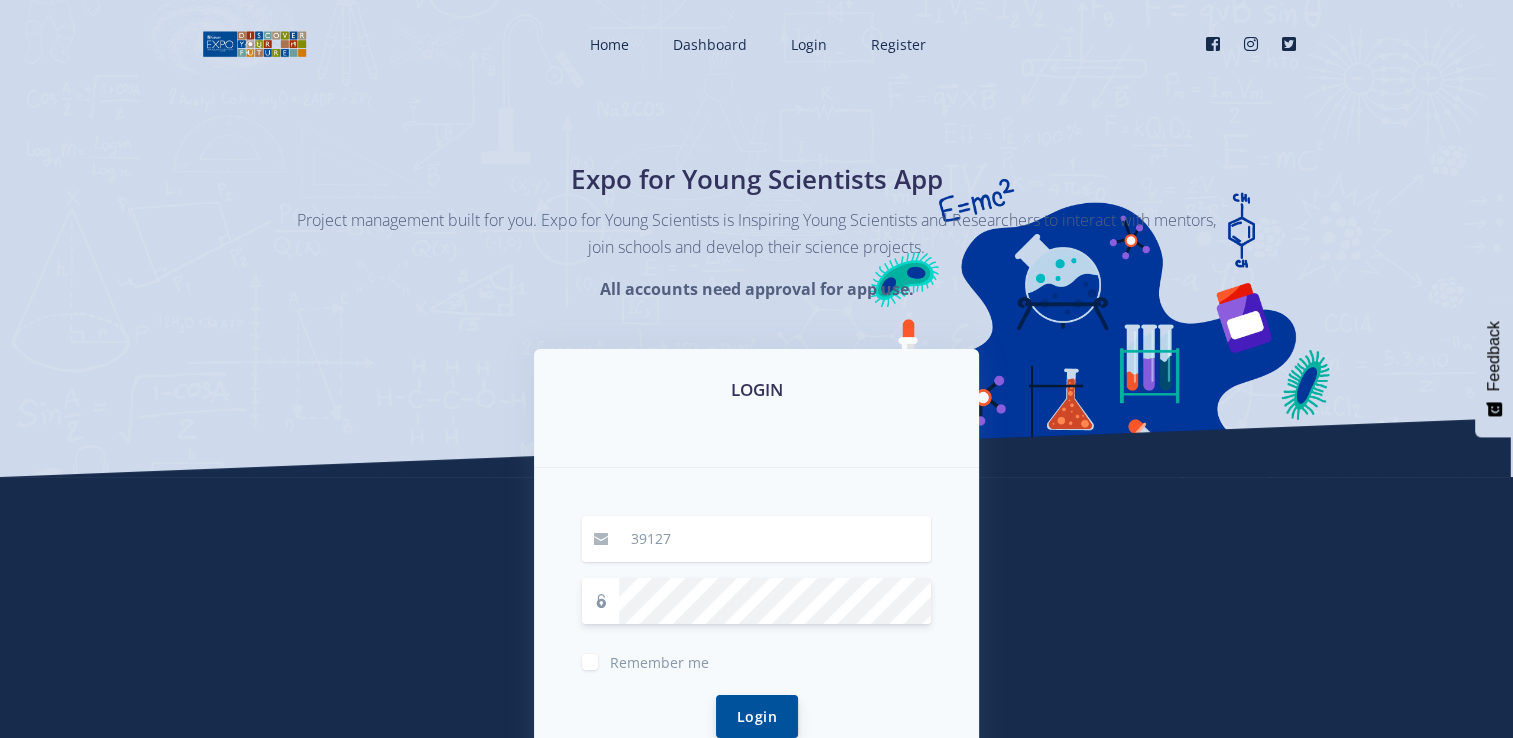 click on "Login" at bounding box center (757, 716) 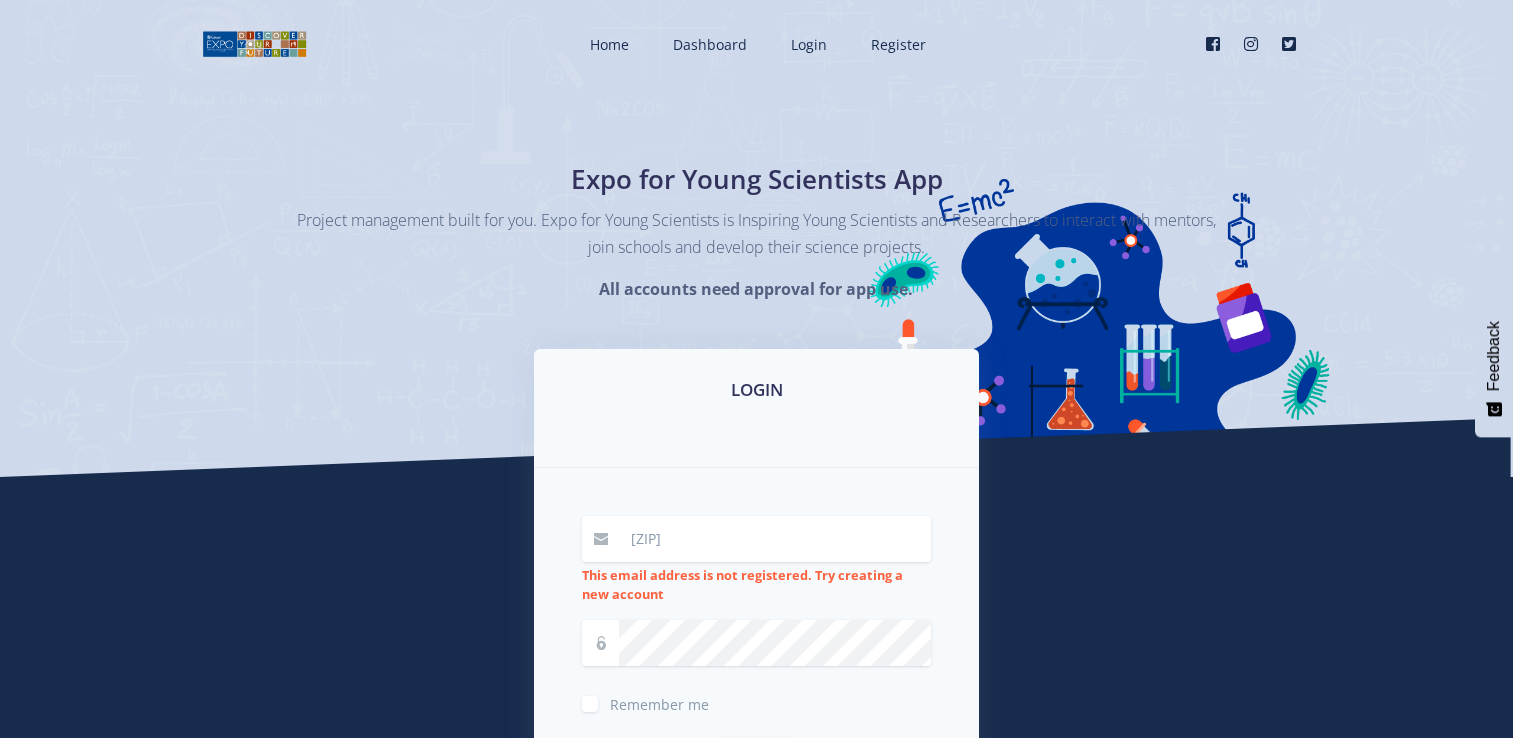 scroll, scrollTop: 0, scrollLeft: 0, axis: both 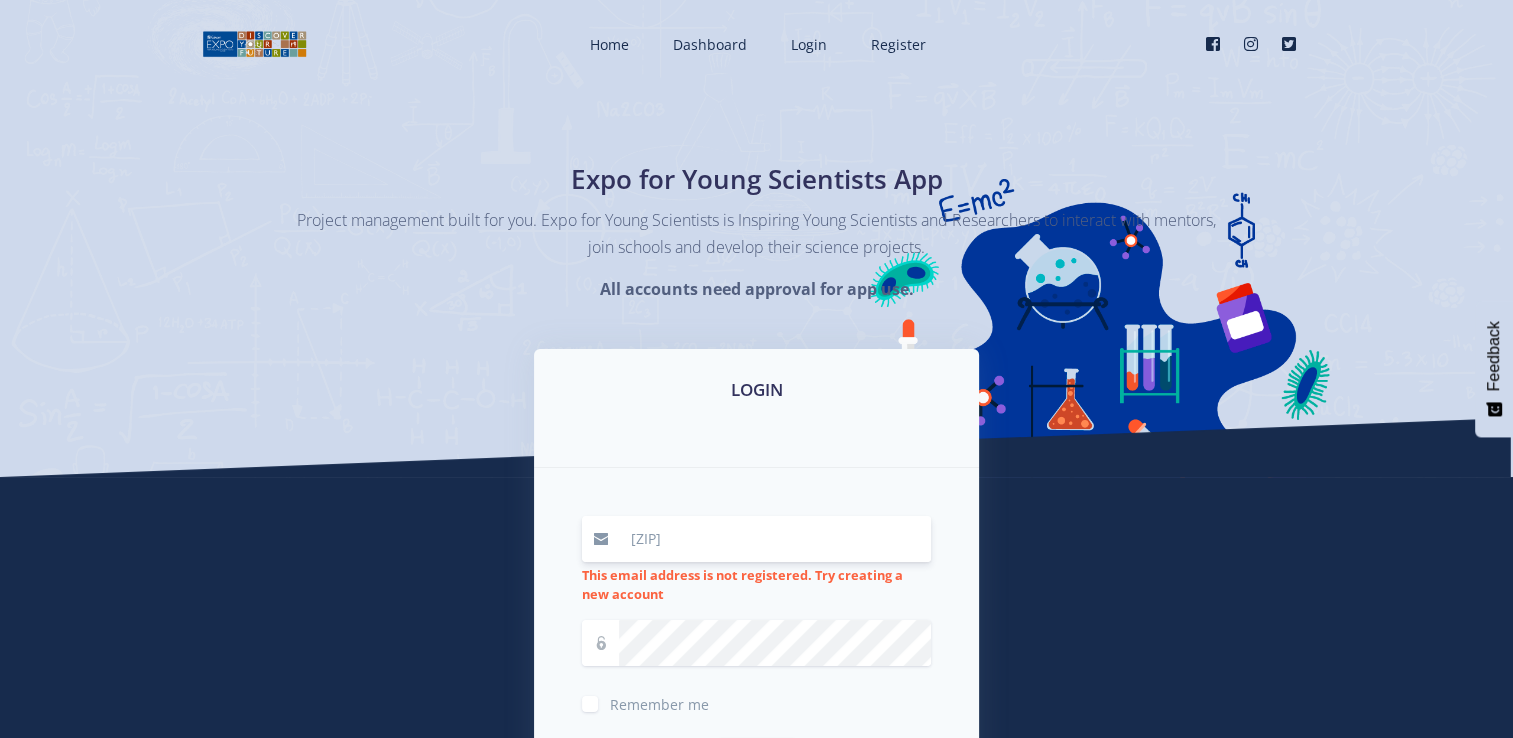click on "[ZIP]" at bounding box center [775, 539] 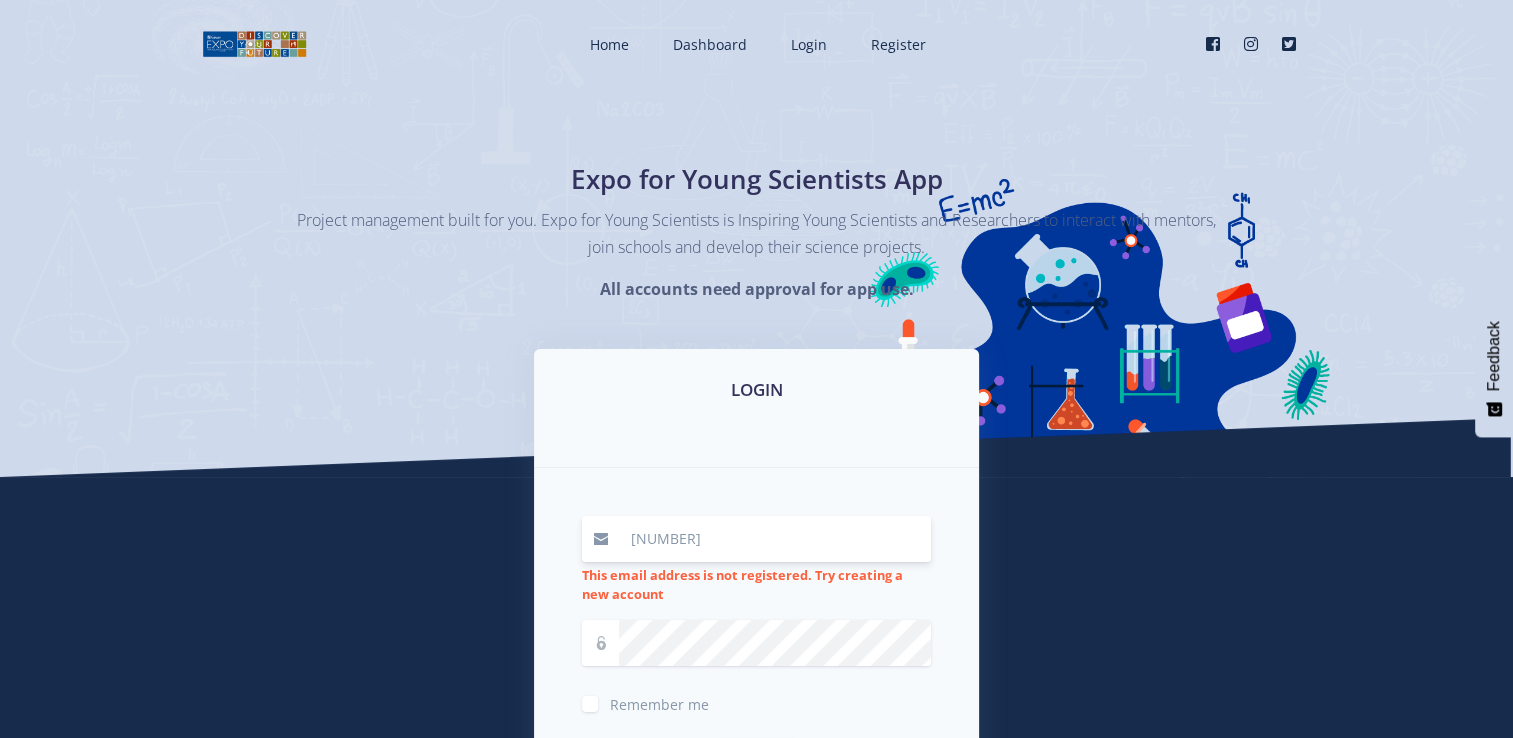 type on "3" 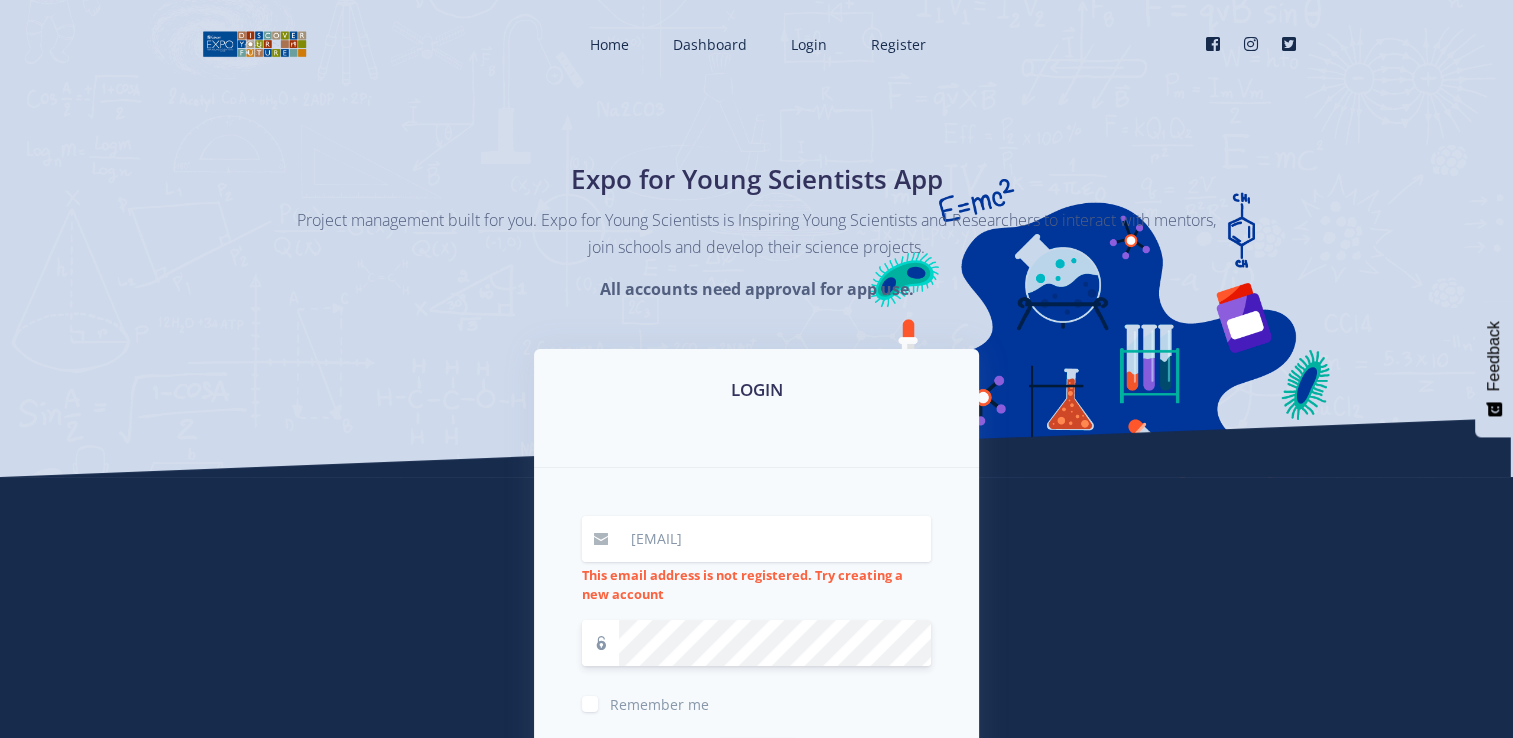 click on "Login" at bounding box center (757, 759) 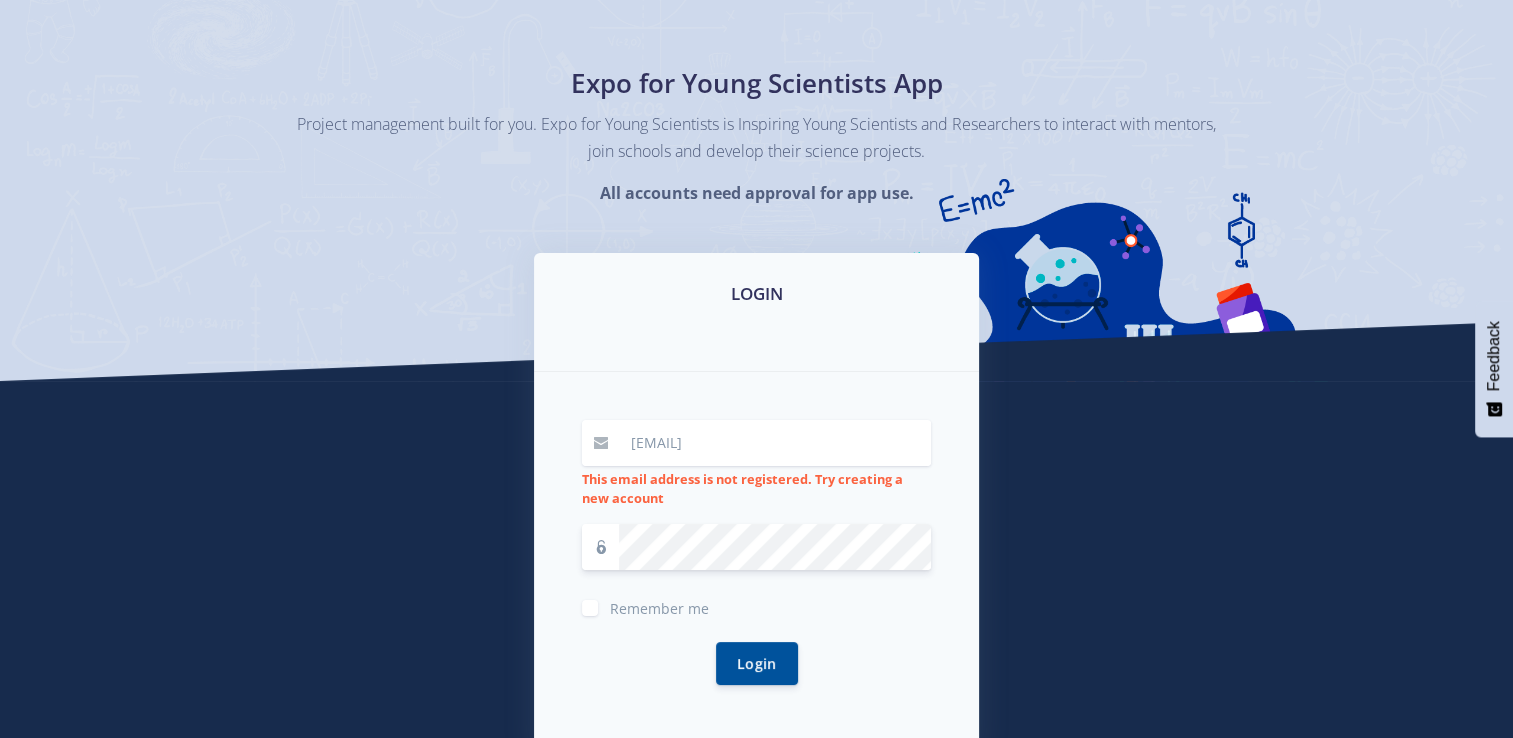 scroll, scrollTop: 100, scrollLeft: 0, axis: vertical 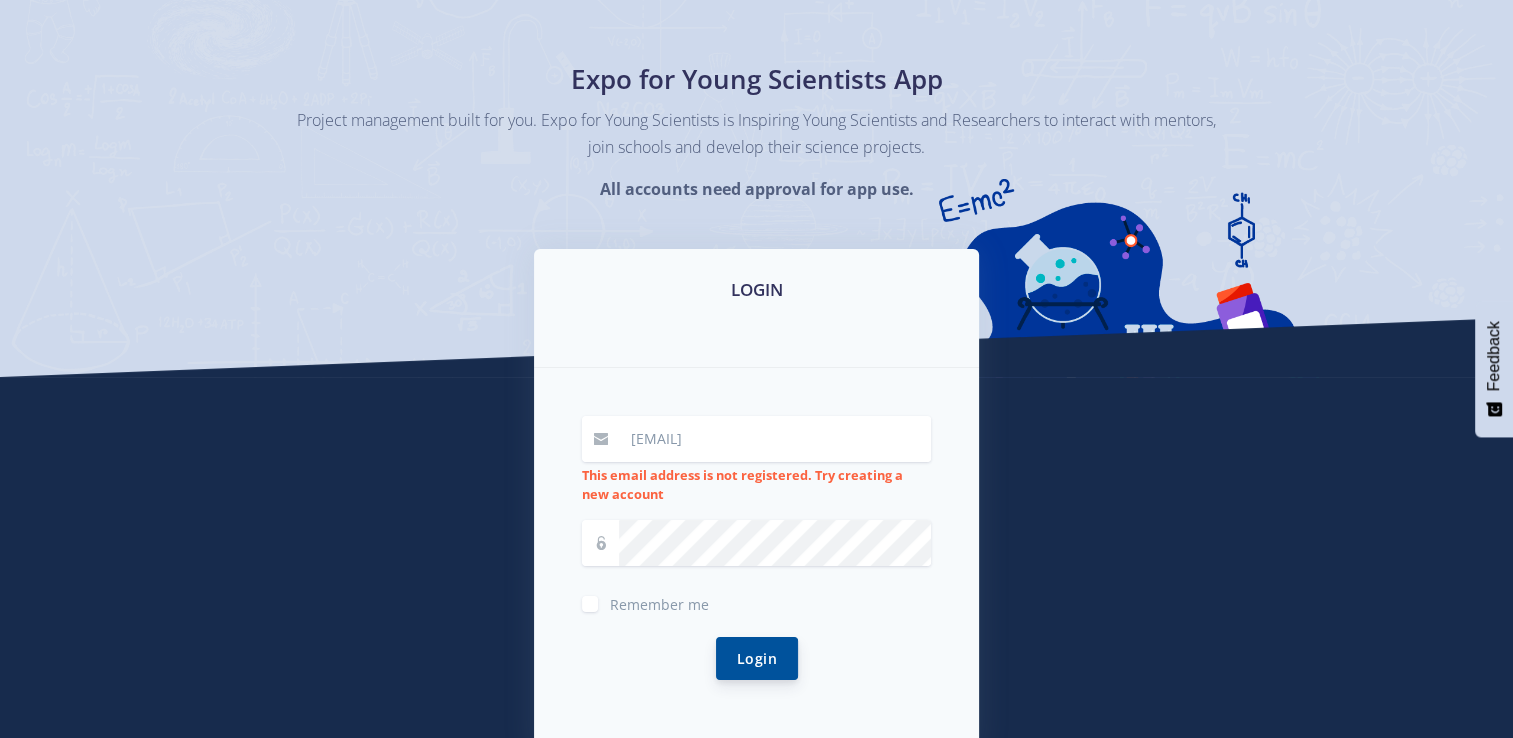 click on "Login" at bounding box center (757, 658) 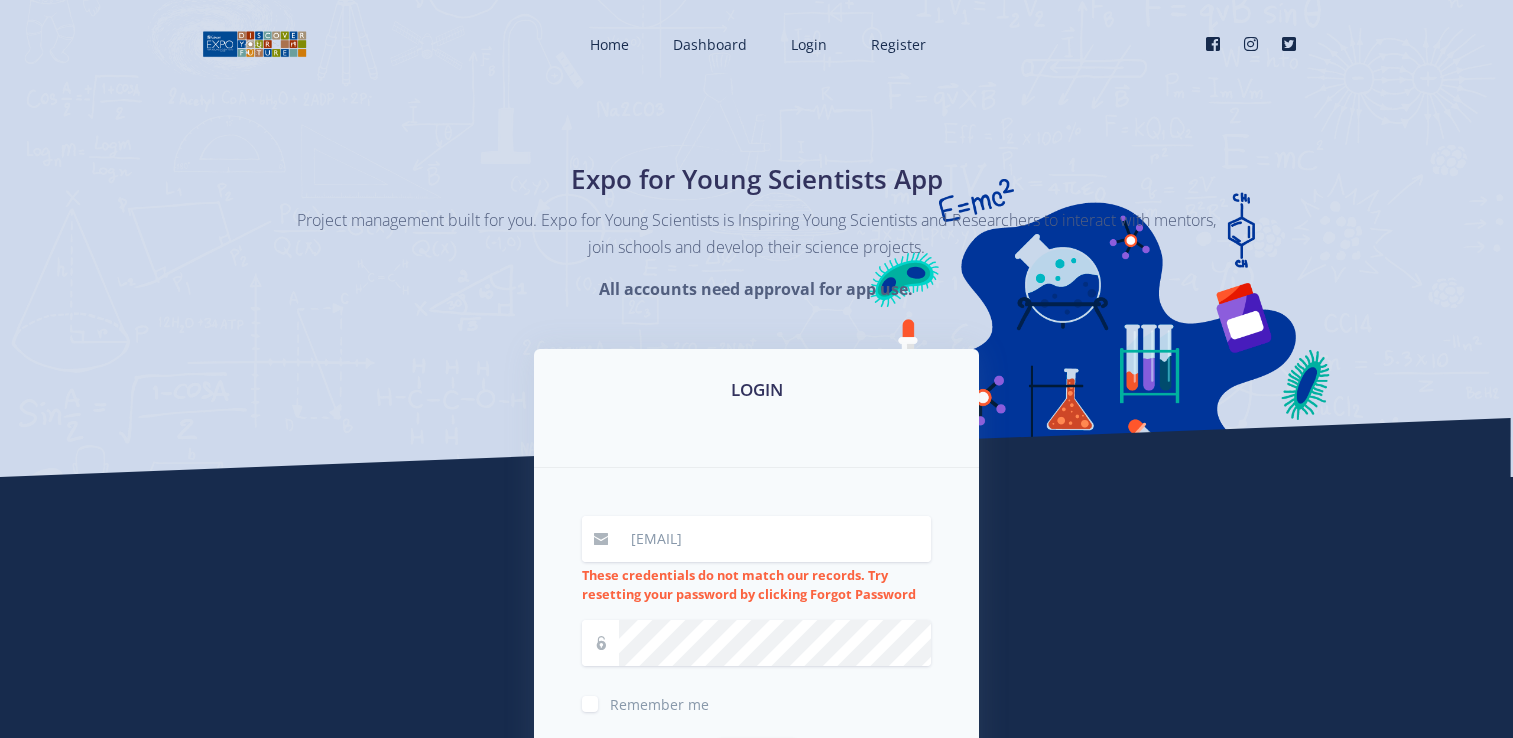 scroll, scrollTop: 0, scrollLeft: 0, axis: both 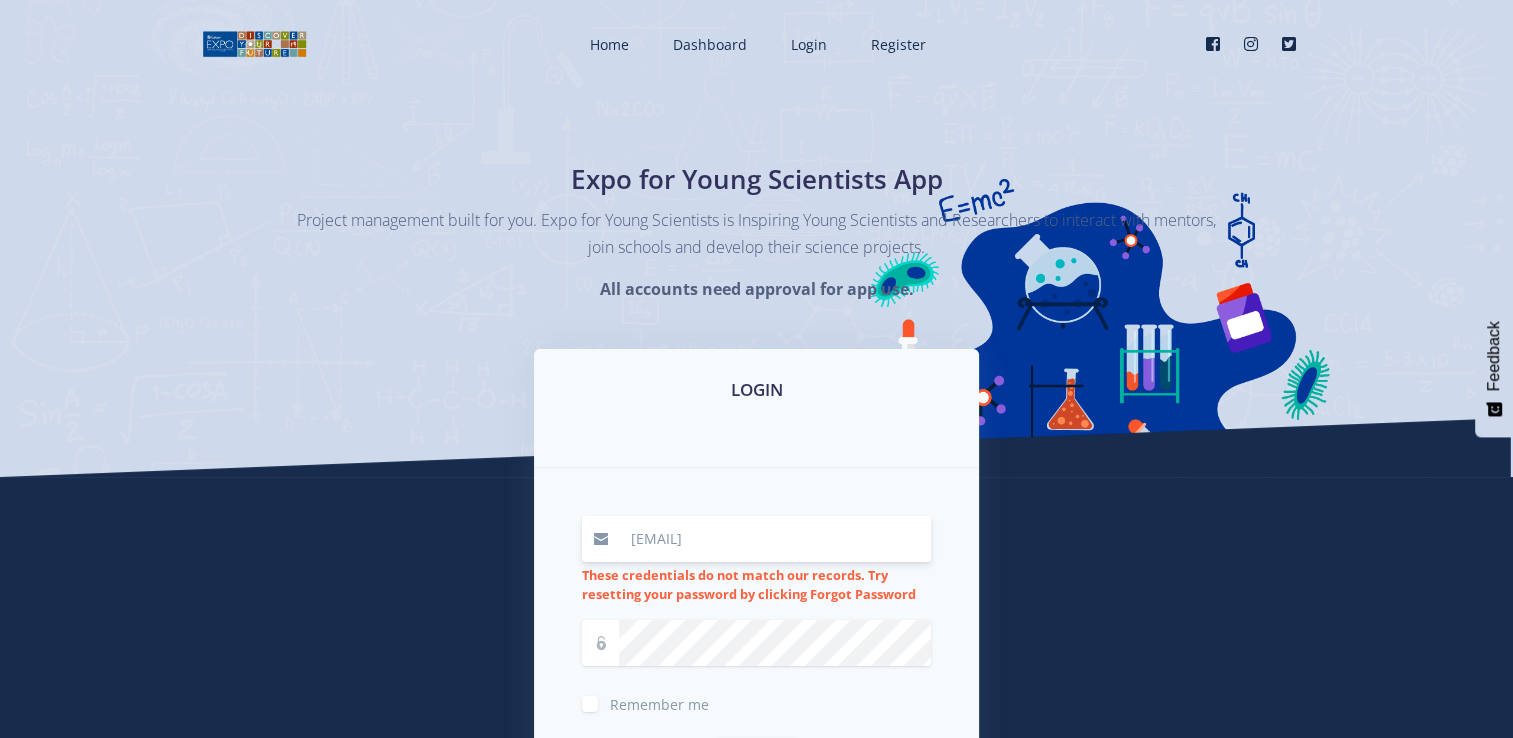 click on "[EMAIL]" at bounding box center [775, 539] 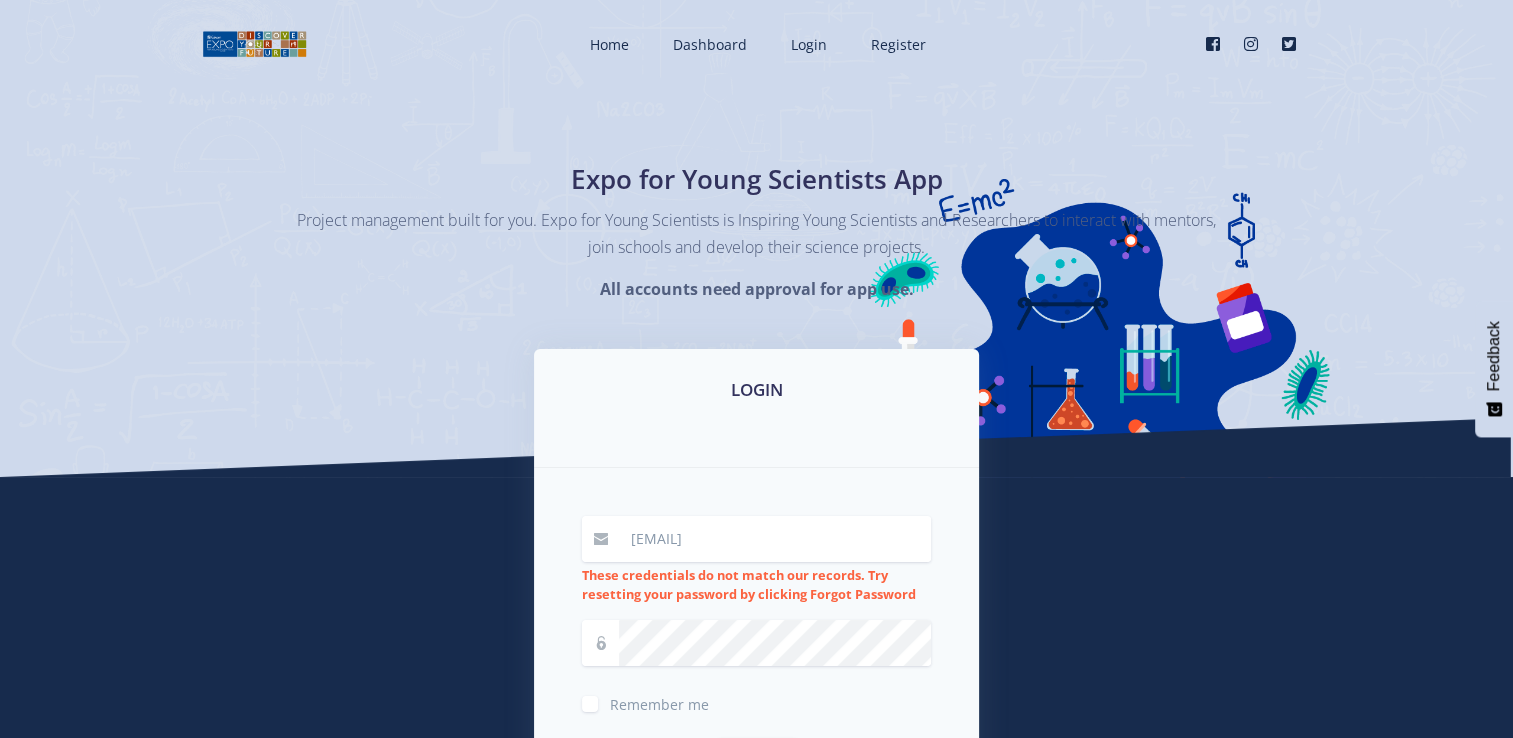 click on "stellandou88@gmail.com
These credentials do not match our records. Try resetting your password by clicking Forgot Password
Remember me
Login" at bounding box center [756, 660] 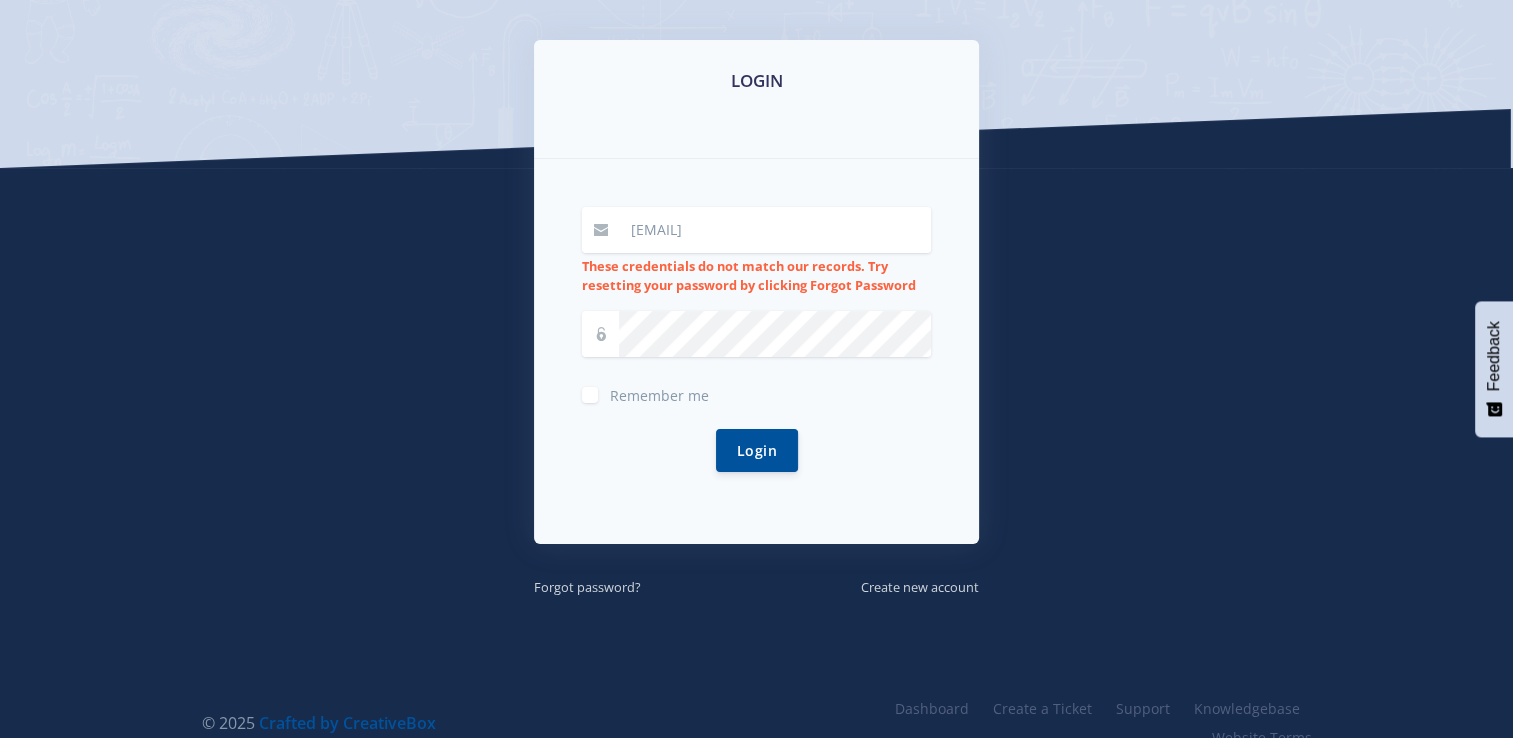 scroll, scrollTop: 341, scrollLeft: 0, axis: vertical 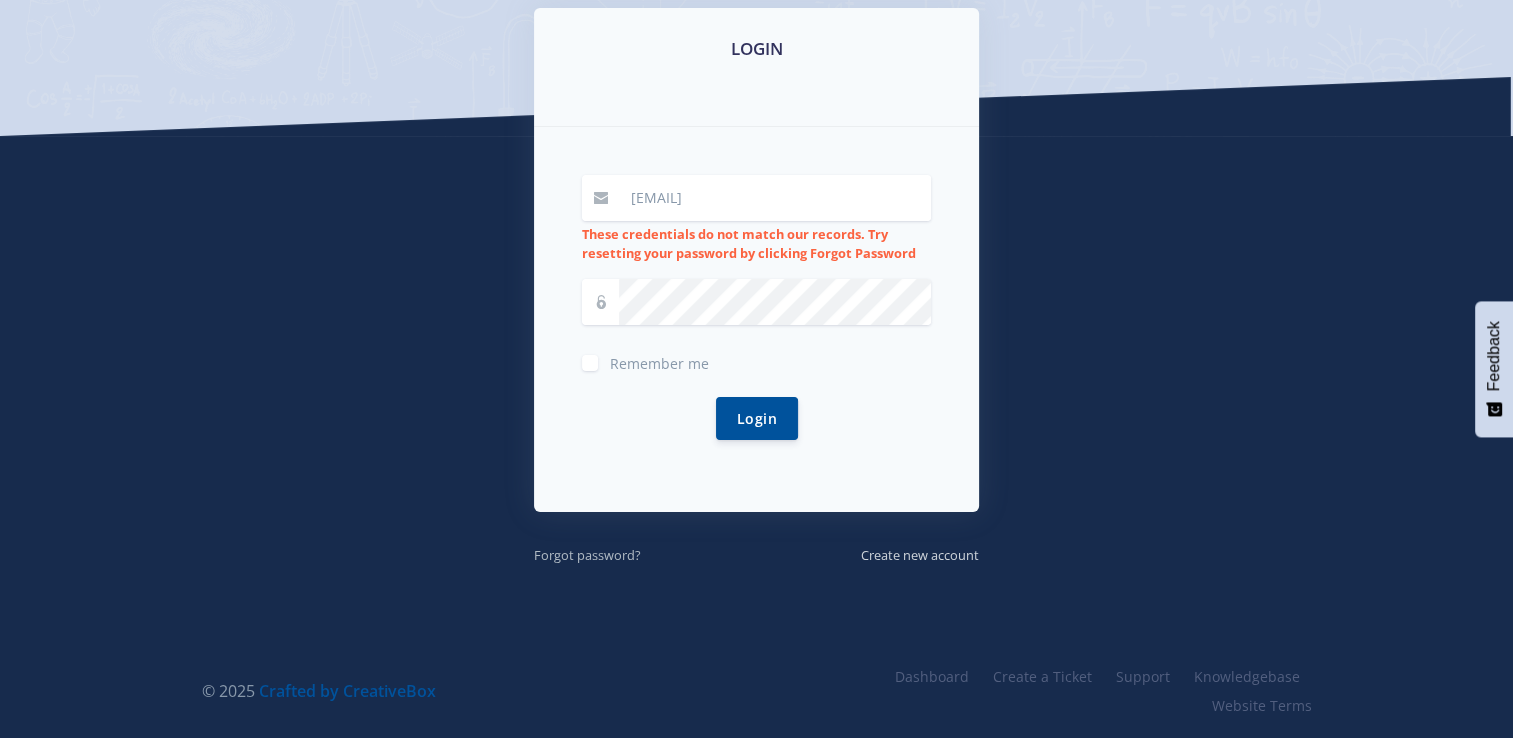 click on "Forgot password?" at bounding box center [587, 555] 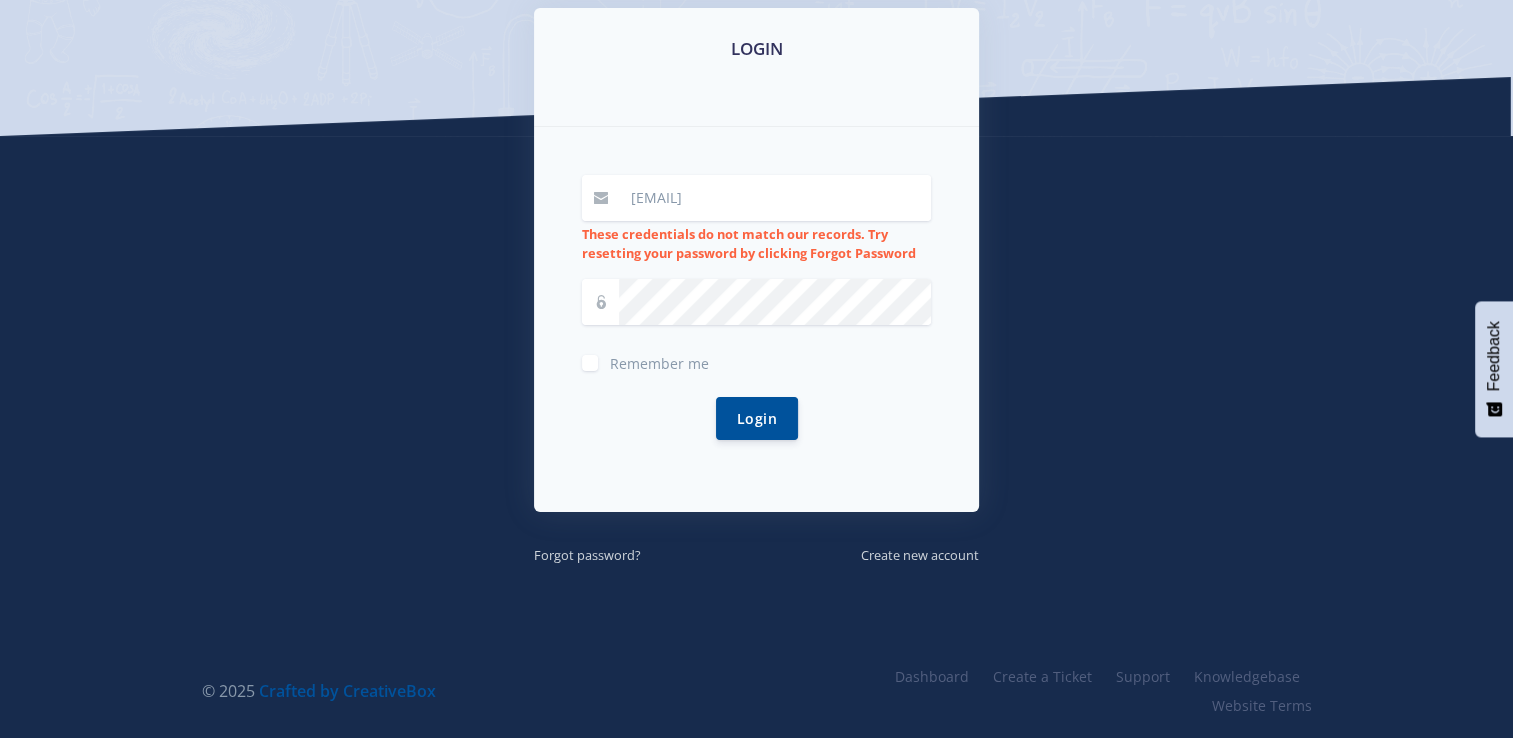 drag, startPoint x: 900, startPoint y: 479, endPoint x: 887, endPoint y: 526, distance: 48.76474 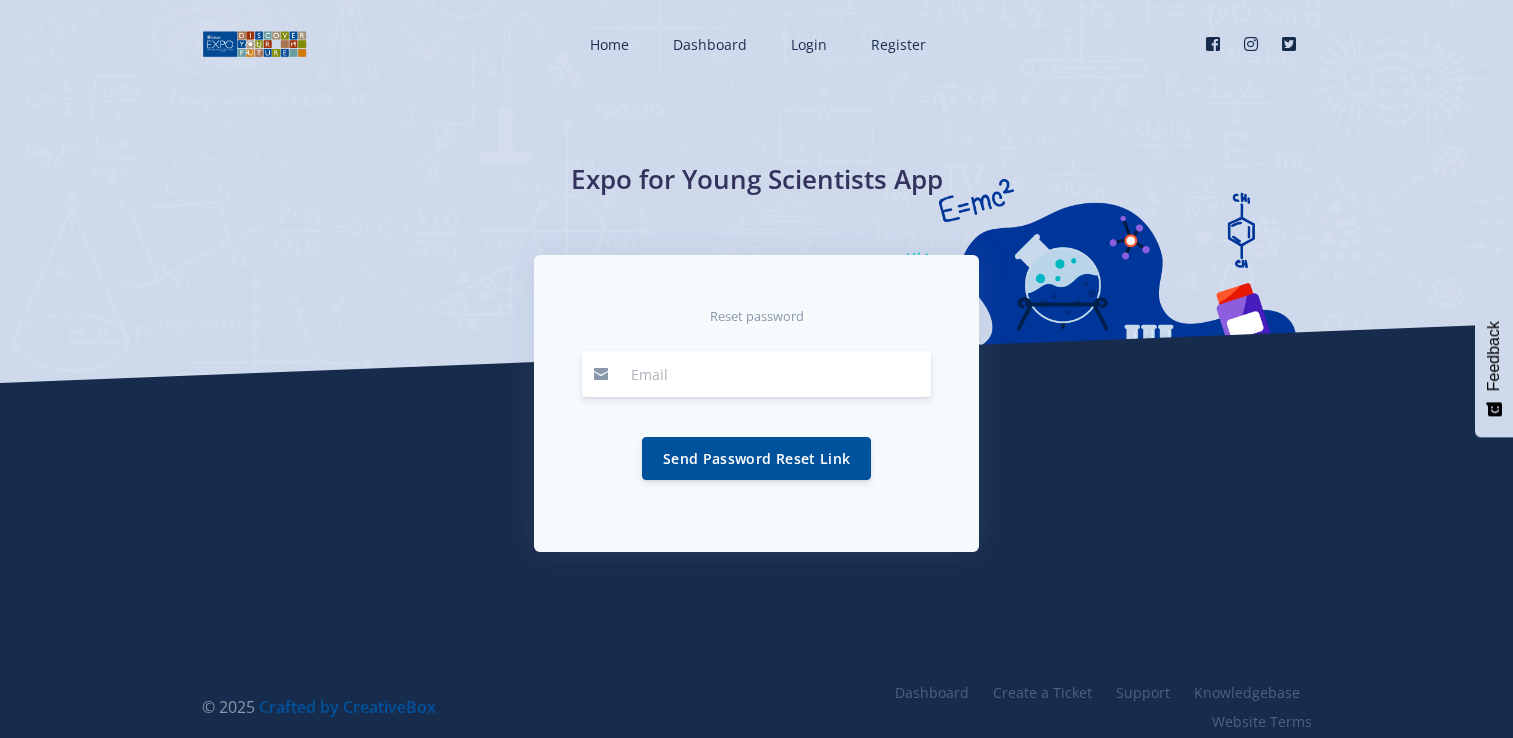 scroll, scrollTop: 0, scrollLeft: 0, axis: both 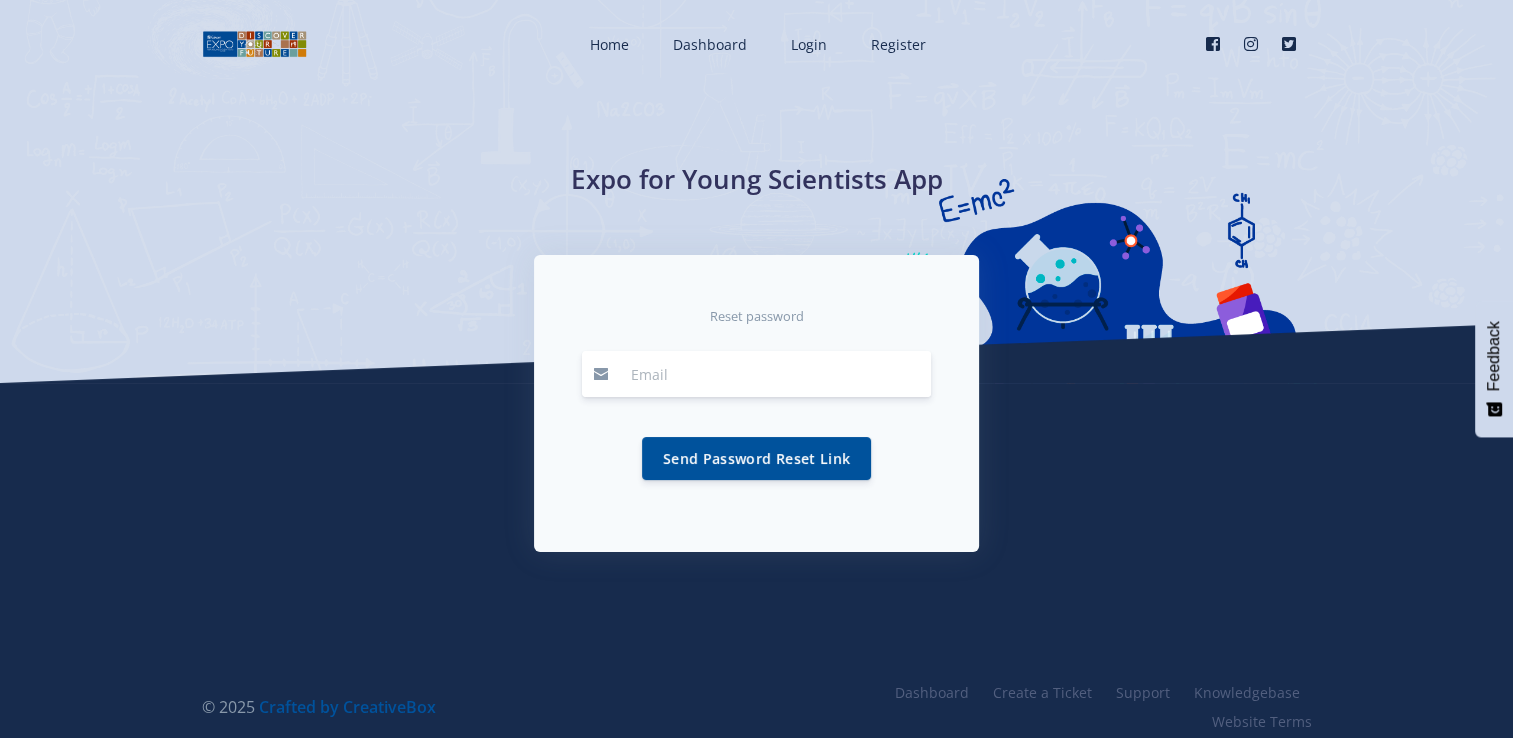 click at bounding box center [775, 374] 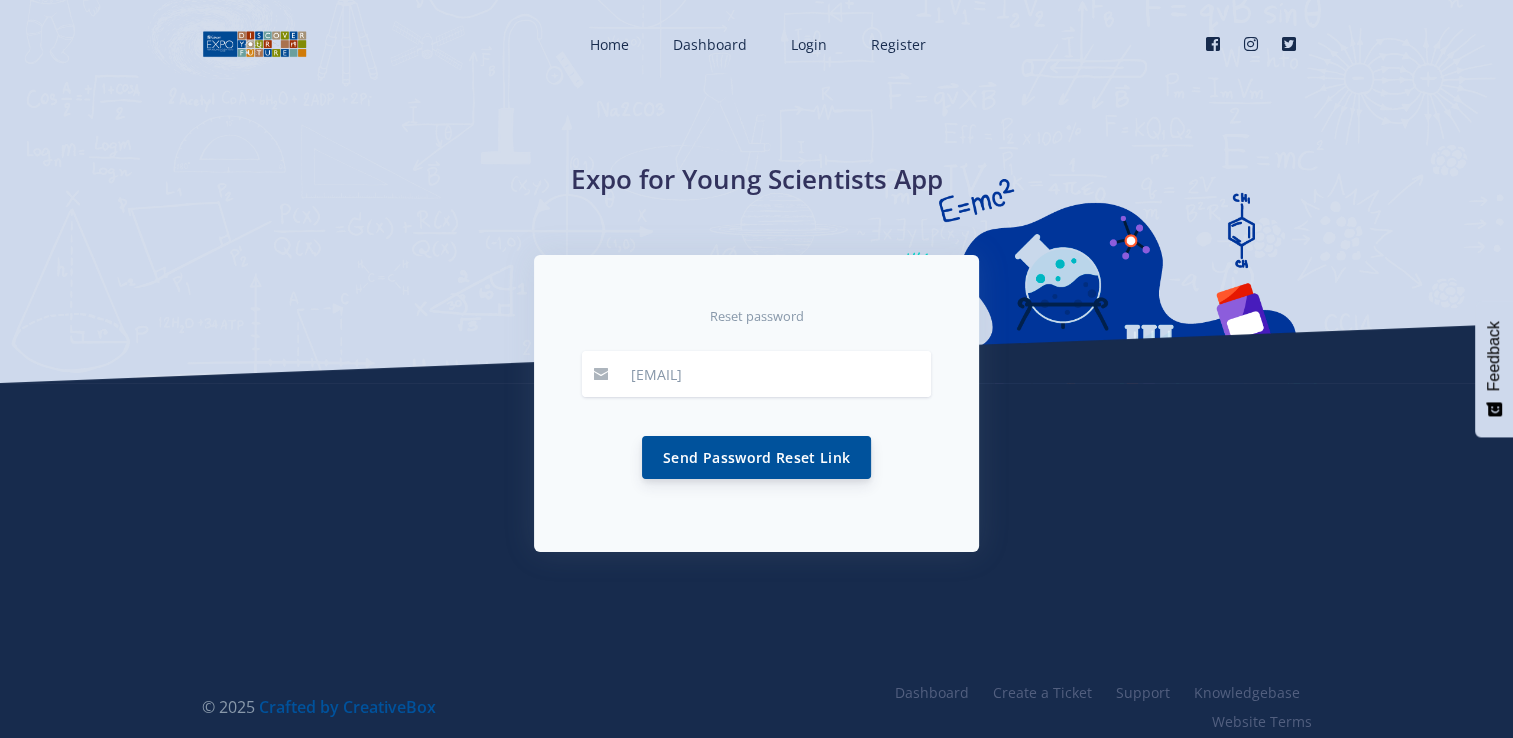 click on "Send Password Reset Link" at bounding box center (756, 457) 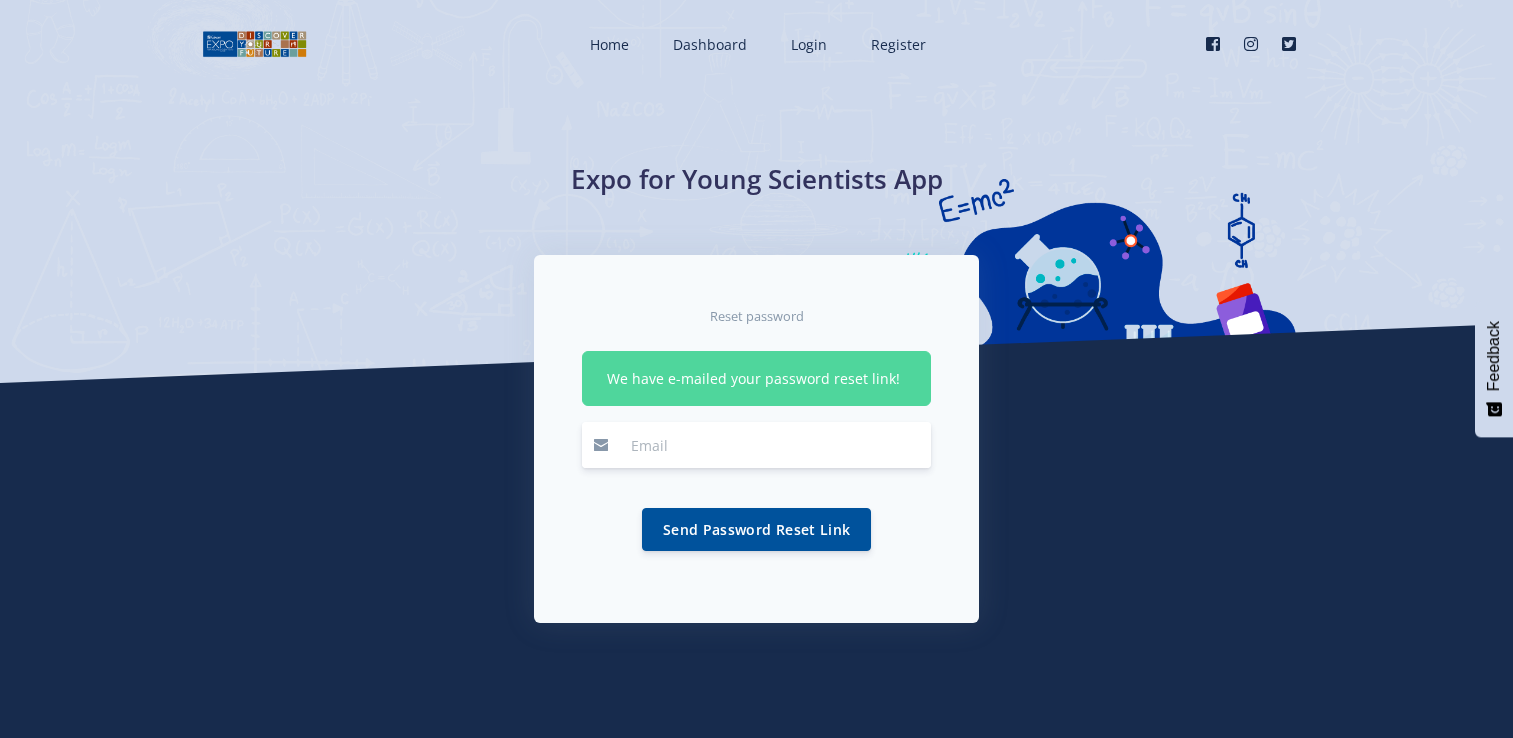 scroll, scrollTop: 0, scrollLeft: 0, axis: both 